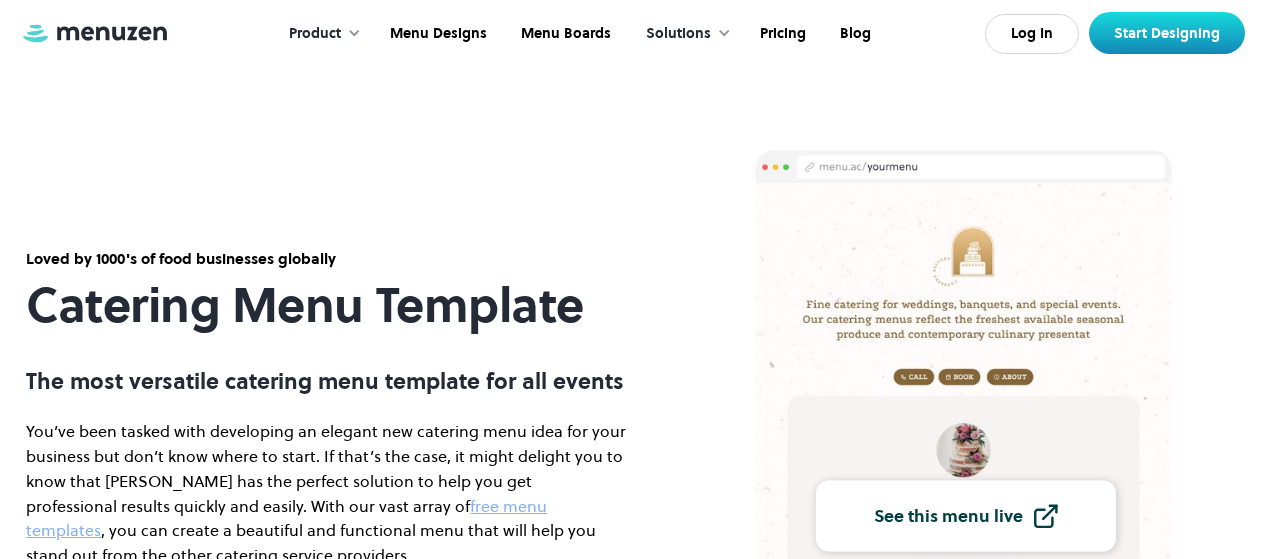 scroll, scrollTop: 0, scrollLeft: 0, axis: both 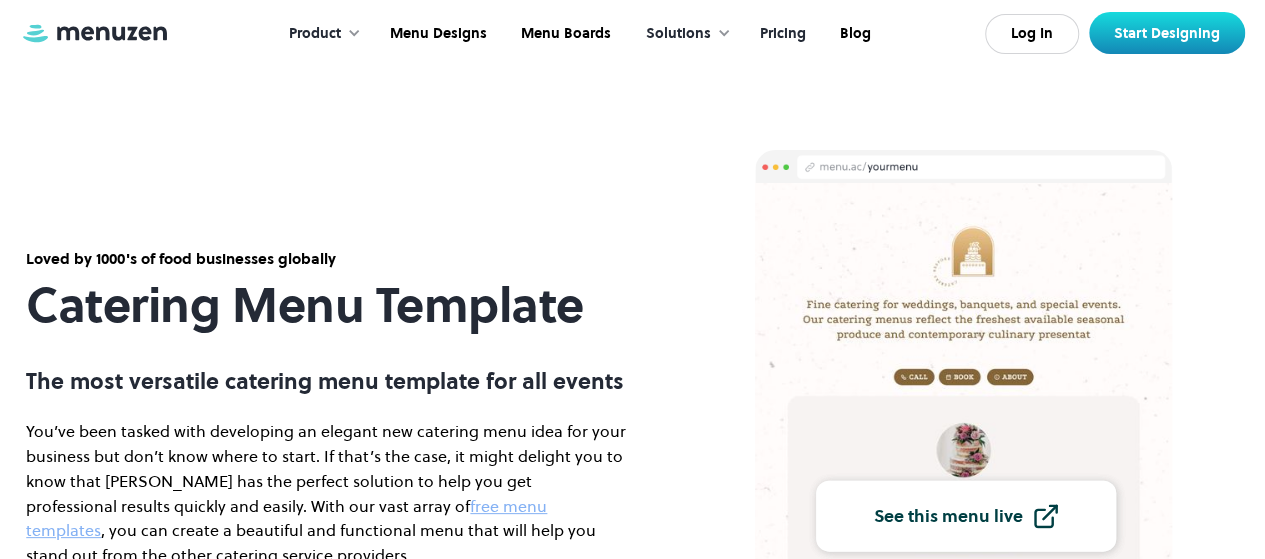 click on "Pricing" at bounding box center [781, 34] 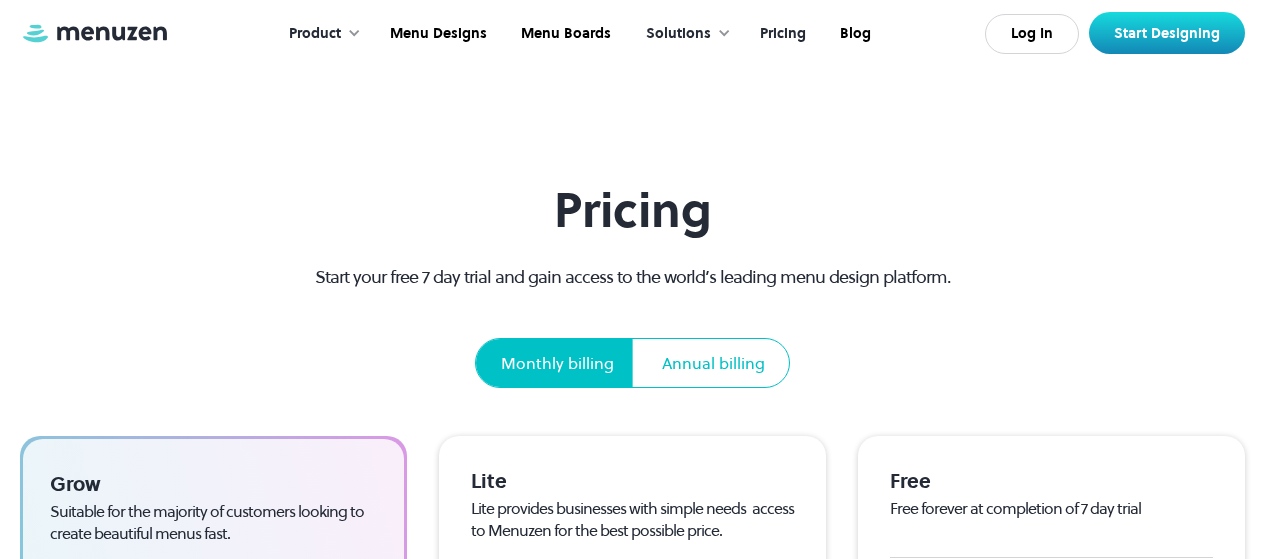 scroll, scrollTop: 0, scrollLeft: 0, axis: both 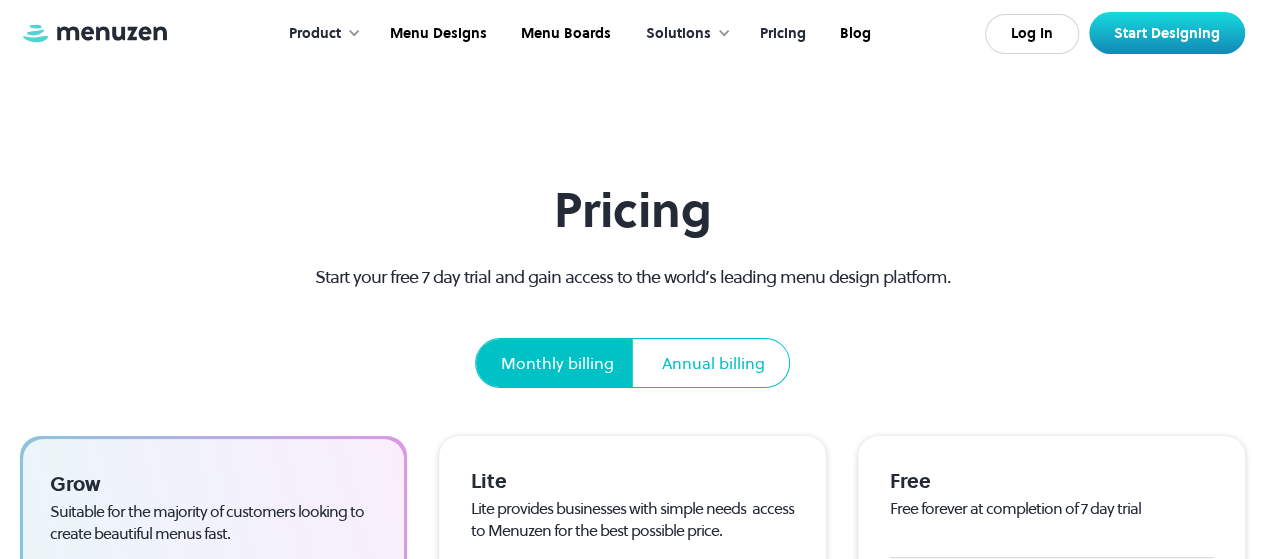 click on "Product" at bounding box center [315, 34] 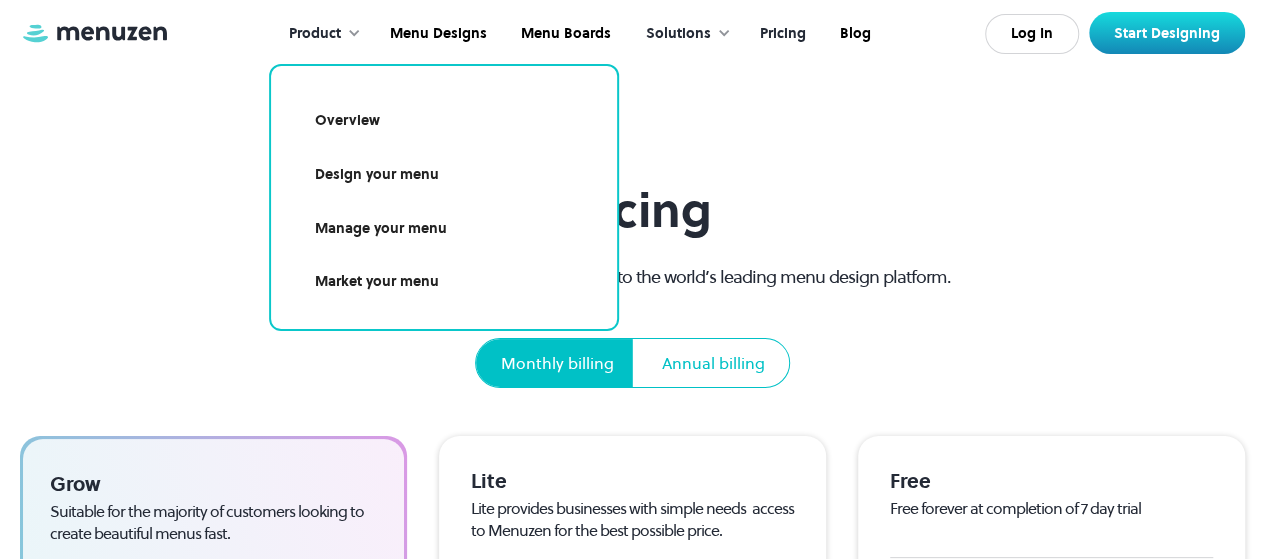 click on "Pricing Start your free 7 day trial and gain access to the world’s leading menu design platform. Monthly billing Annual billing Grow Suitable for the majority of customers looking to create beautiful menus fast. $ 10 /mo or $96 yearly Start Designing Contact Us
Unlimited items
Unlimited menus
Unlimited users
Access to advanced design tools
Embed menus on websites
Remove Menuzen branding Lite Lite provides businesses with simple needs  access to Menuzen for the best possible price. $ 4 /mo or $38 yearly Start Designing
25 items
2 live menus
2 linked users
Access to advanced design tools
Embed menus within websites
Remove Menuzen branding Free Free forever at completion of 7 day trial $0 Start Designing
15 items
1 live menu
1 linked user" at bounding box center [632, 592] 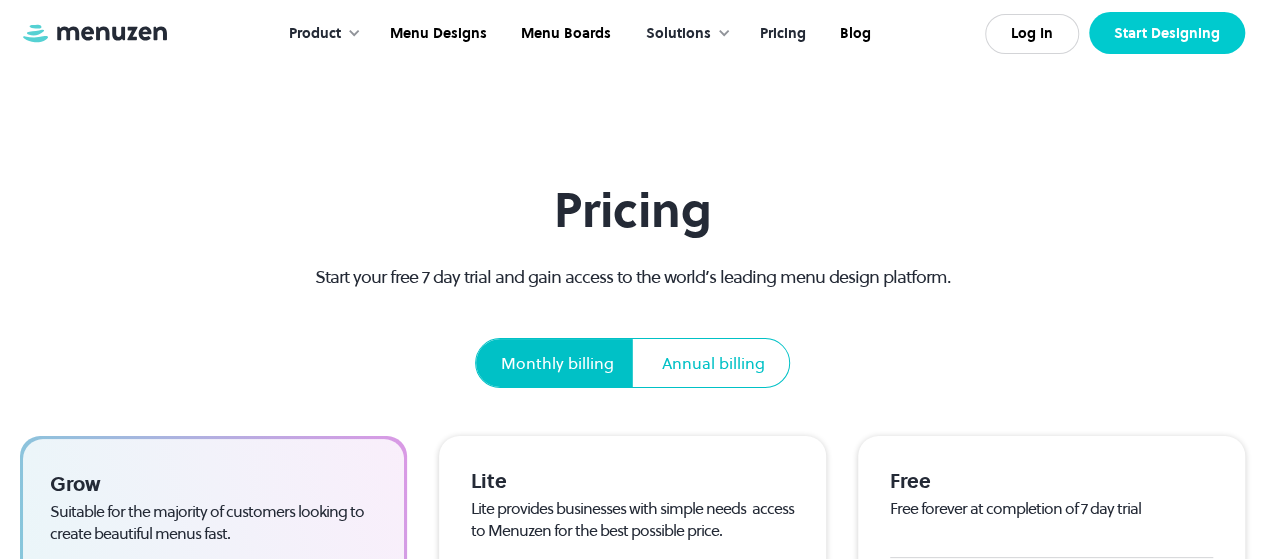 click on "Start Designing" at bounding box center [1167, 33] 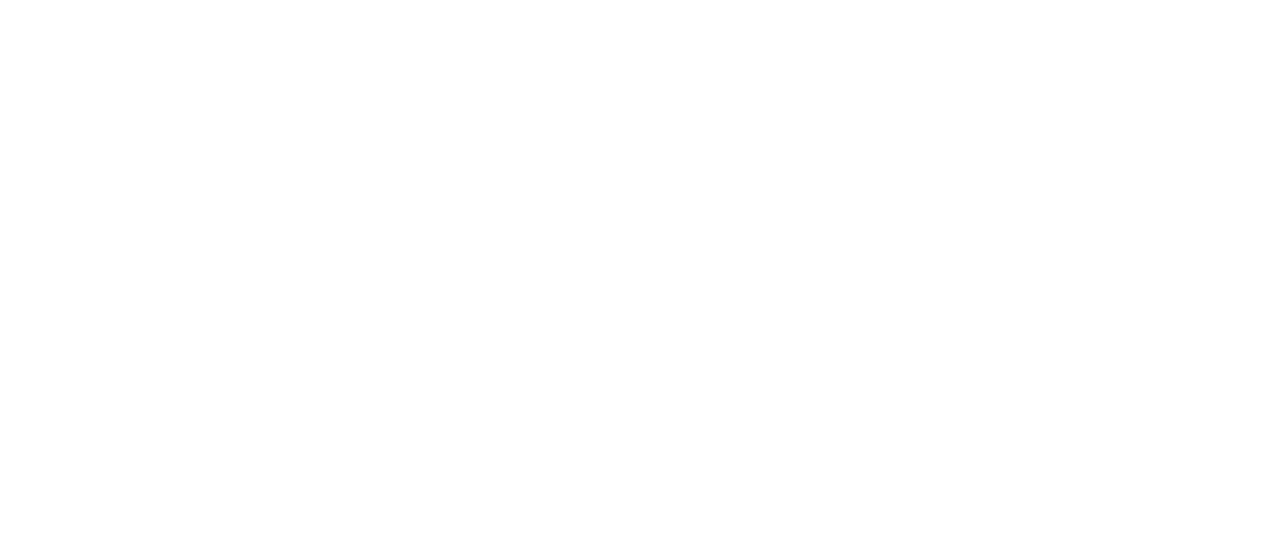 scroll, scrollTop: 0, scrollLeft: 0, axis: both 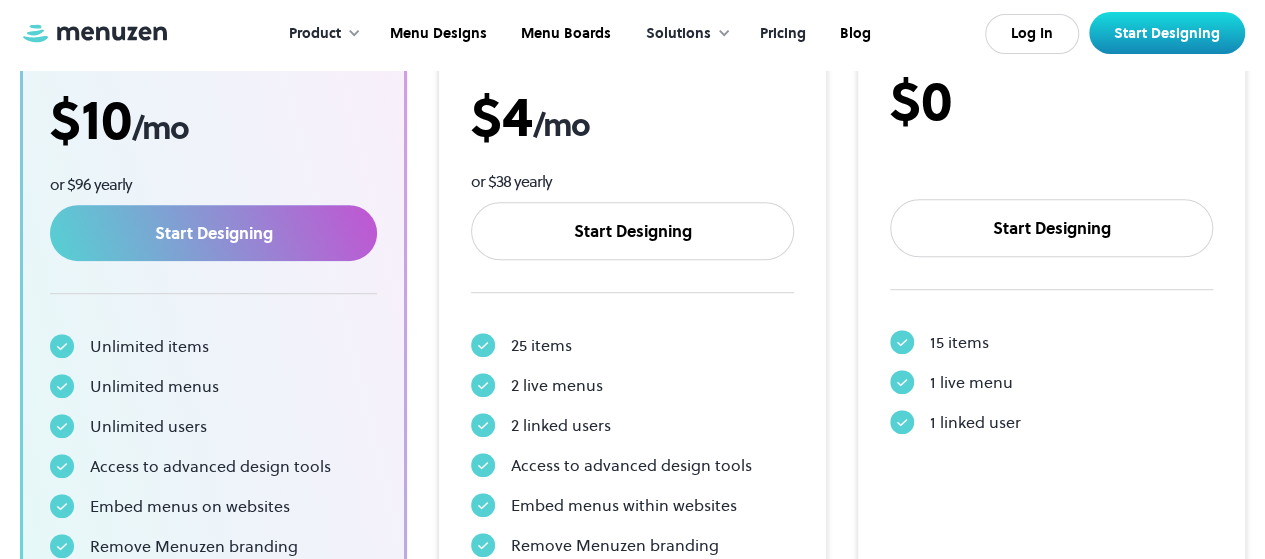 drag, startPoint x: 1264, startPoint y: 77, endPoint x: 1268, endPoint y: 93, distance: 16.492422 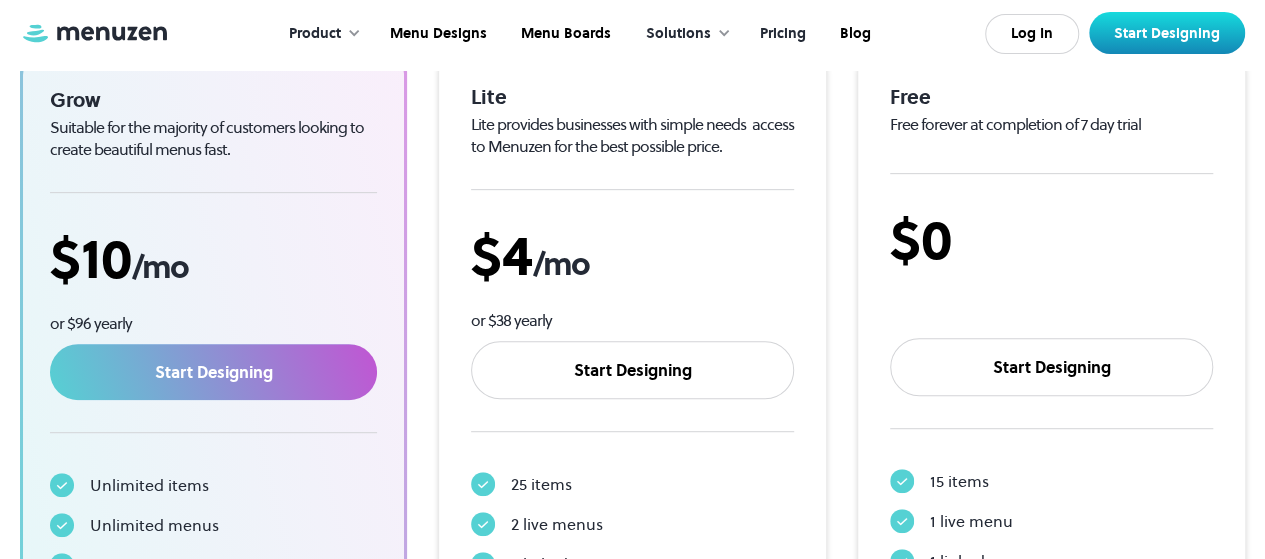 scroll, scrollTop: 0, scrollLeft: 0, axis: both 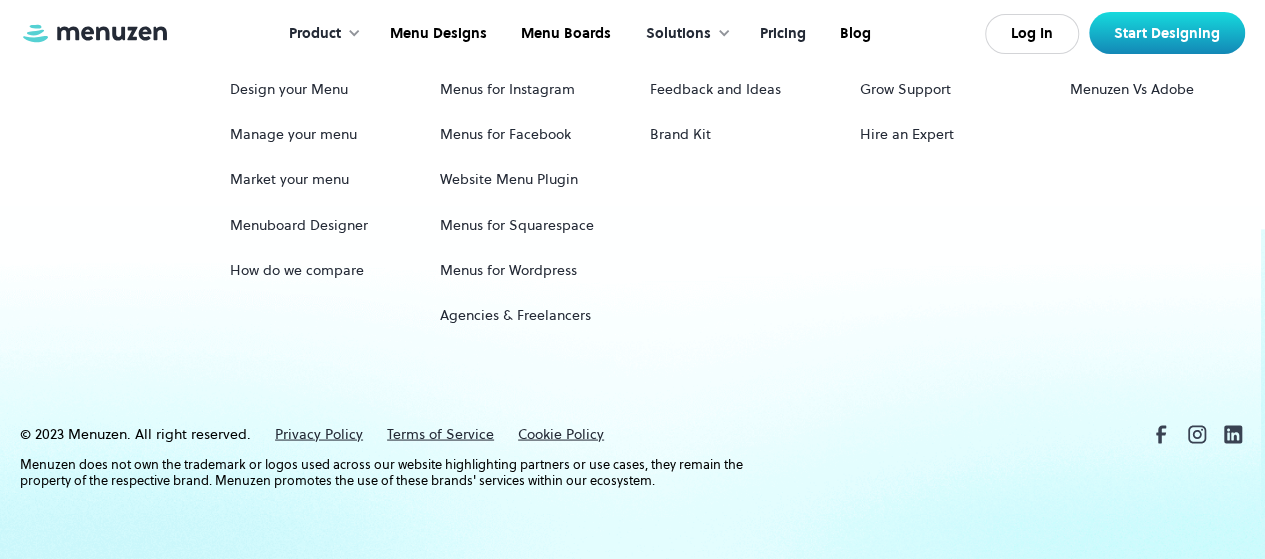 click on "Product Overview Design your menu Manage your menu Market your menu Menu Designs Menu Boards Solutions Overview Menu Revenue Management Menu Engagement Menu Marketing +  View All Pricing Blog Log In Start Designing Log In Start Designing Product Overview Design your menu Manage your menu Market your menu Menu Designs Menu Boards Solutions Overview Menu Revenue Management Menu Engagement Menu Marketing +  View All Pricing Blog Pricing Start your free 7 day trial and gain access to the world’s leading menu design platform. Monthly billing Annual billing Grow Suitable for the majority of customers looking to create beautiful menus fast. $ 10 /mo or $96 yearly Start Designing Contact Us
Unlimited items
Unlimited menus
Unlimited users
Access to advanced design tools
Embed menus on websites
Remove Menuzen branding Lite Lite provides businesses with simple needs  access to [GEOGRAPHIC_DATA] for the best possible price. $ 4 /mo or $38 yearly Start Designing
25 items" at bounding box center (632, -5209) 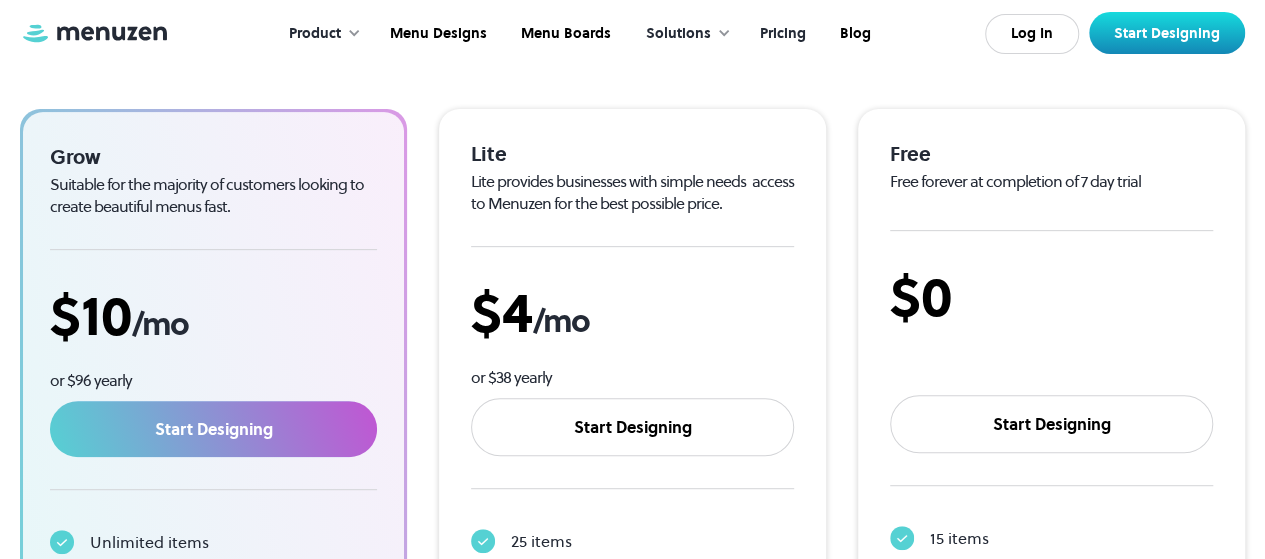 scroll, scrollTop: 0, scrollLeft: 0, axis: both 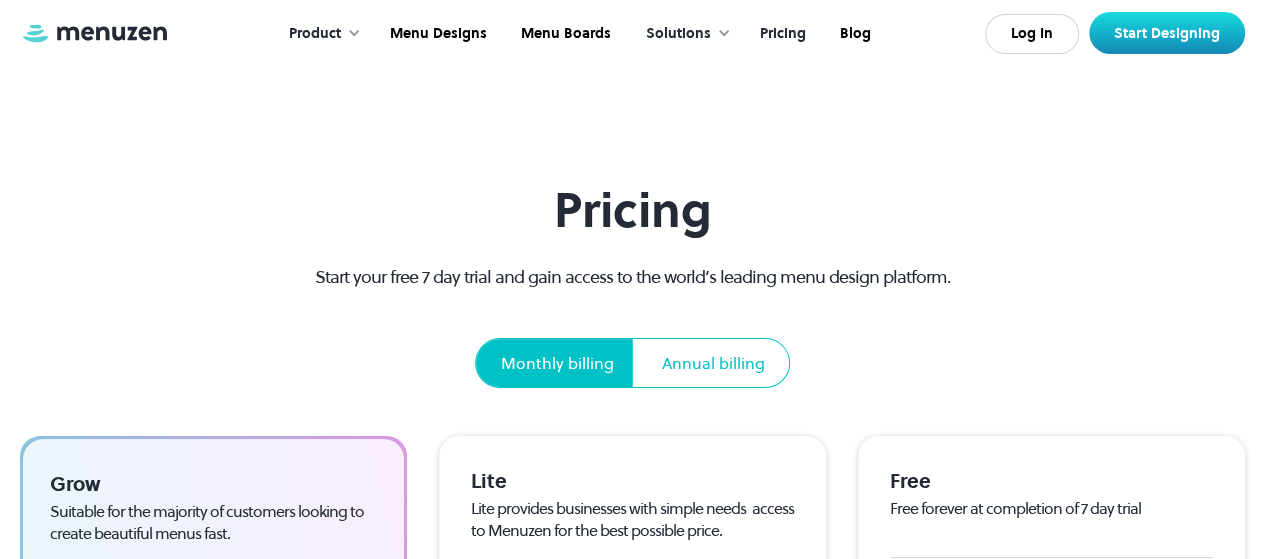 click on "Product" at bounding box center [320, 34] 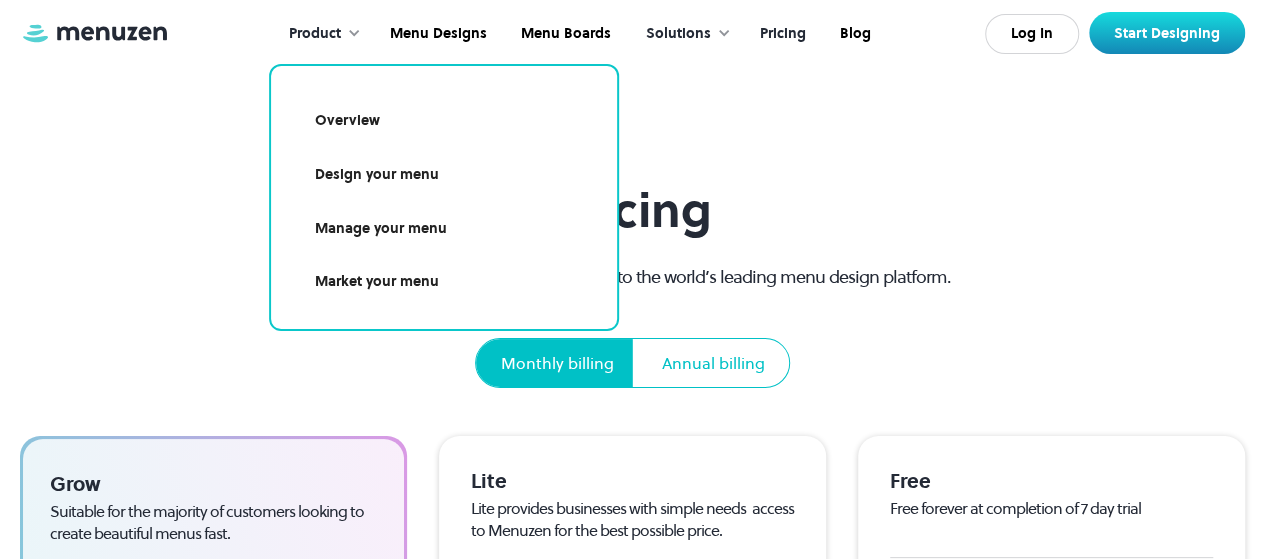 click on "Pricing Start your free 7 day trial and gain access to the world’s leading menu design platform. Monthly billing Annual billing Grow Suitable for the majority of customers looking to create beautiful menus fast. $ 10 /mo or $96 yearly Start Designing Contact Us
Unlimited items
Unlimited menus
Unlimited users
Access to advanced design tools
Embed menus on websites
Remove Menuzen branding Lite Lite provides businesses with simple needs  access to [GEOGRAPHIC_DATA] for the best possible price. $ 4 /mo or $38 yearly Start Designing
25 items
2 live menus
2 linked users
Access to advanced design tools
Embed menus within websites
Remove Menuzen branding Free Free forever at completion of 7 day trial $0 Start Designing
15 items
1 live menu
1 linked user" at bounding box center (632, 653) 